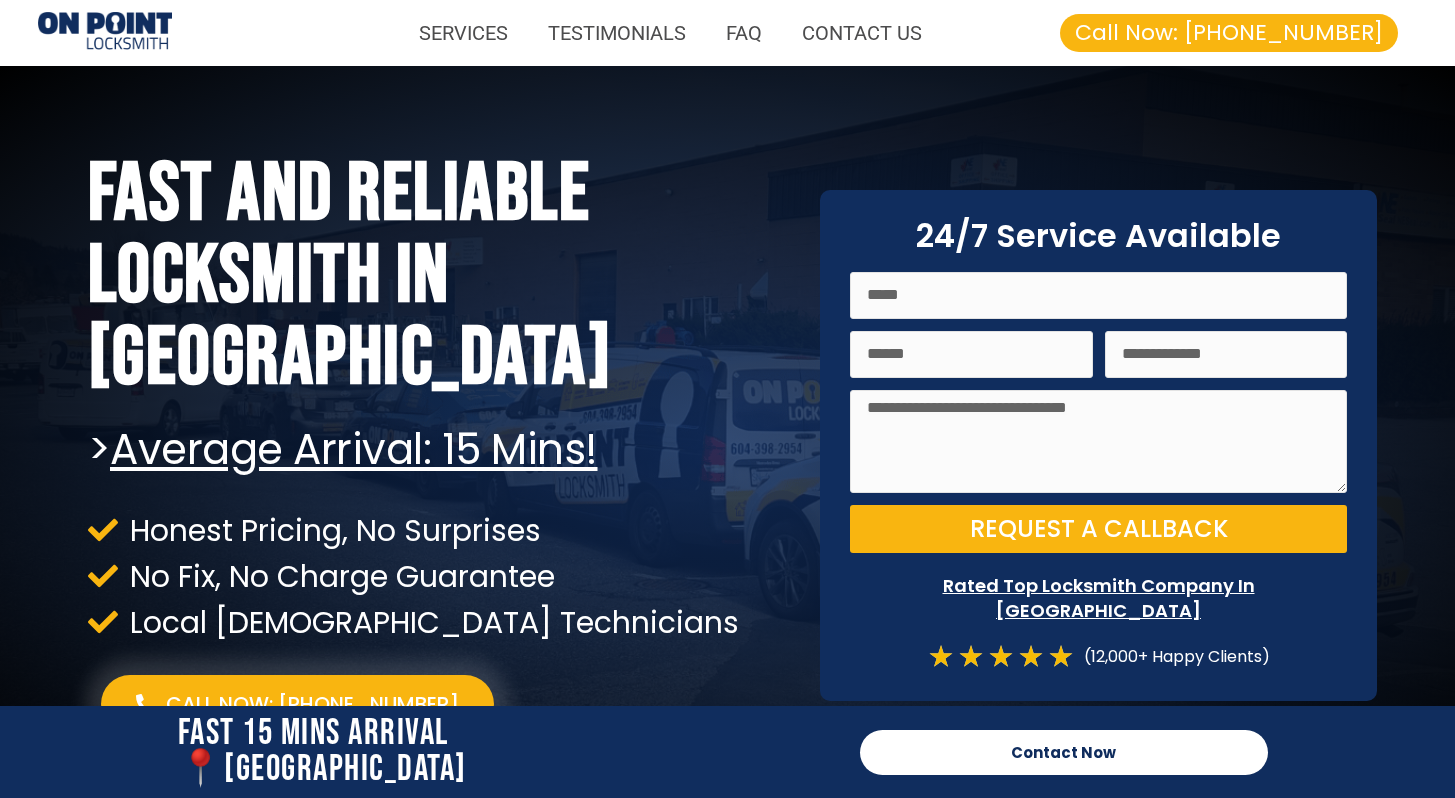 scroll, scrollTop: 5009, scrollLeft: 0, axis: vertical 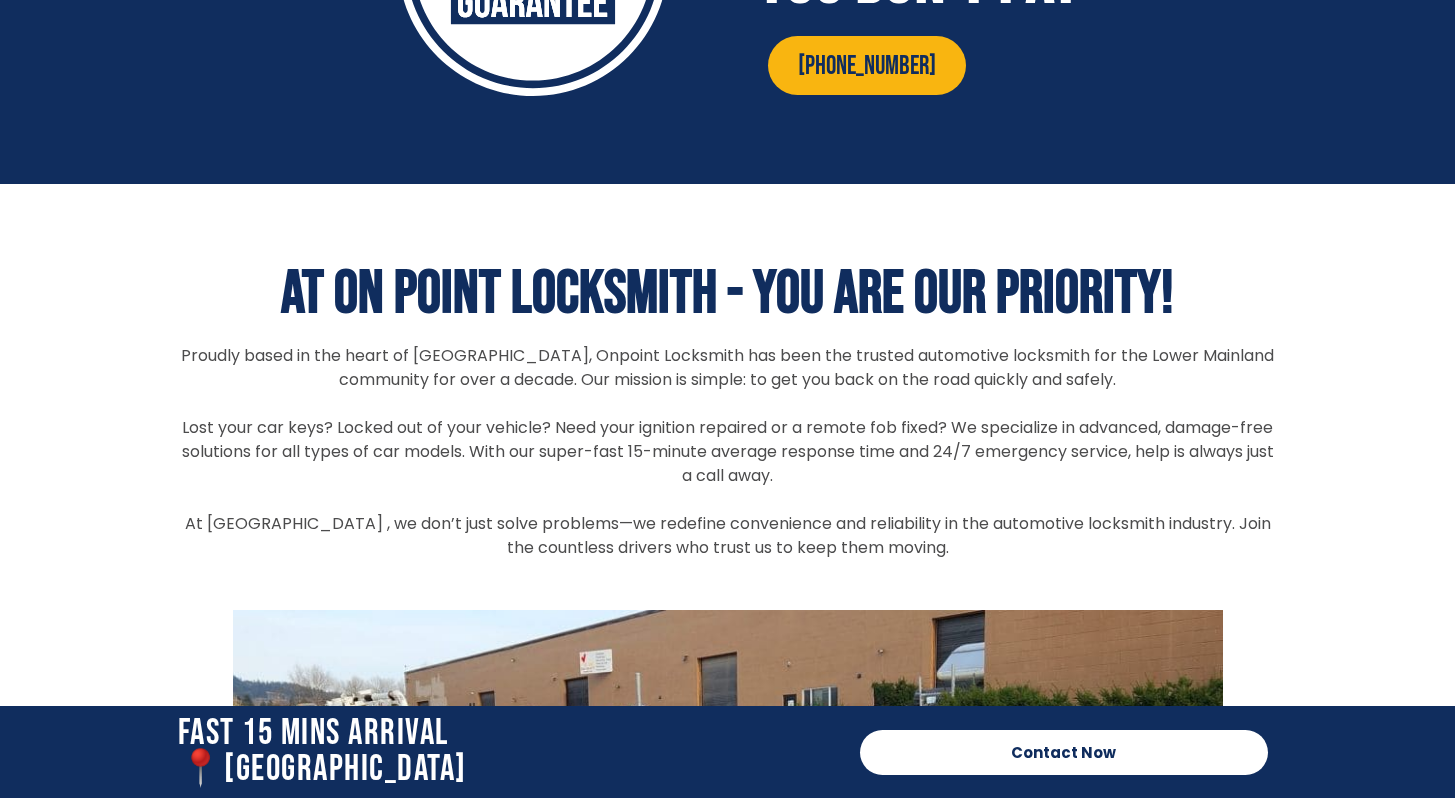 click on "Proudly based in the heart of [GEOGRAPHIC_DATA], Onpoint Locksmith has been the trusted automotive locksmith for the Lower Mainland community for over a decade. Our mission is simple: to get you back on the road quickly and safely." at bounding box center (728, 368) 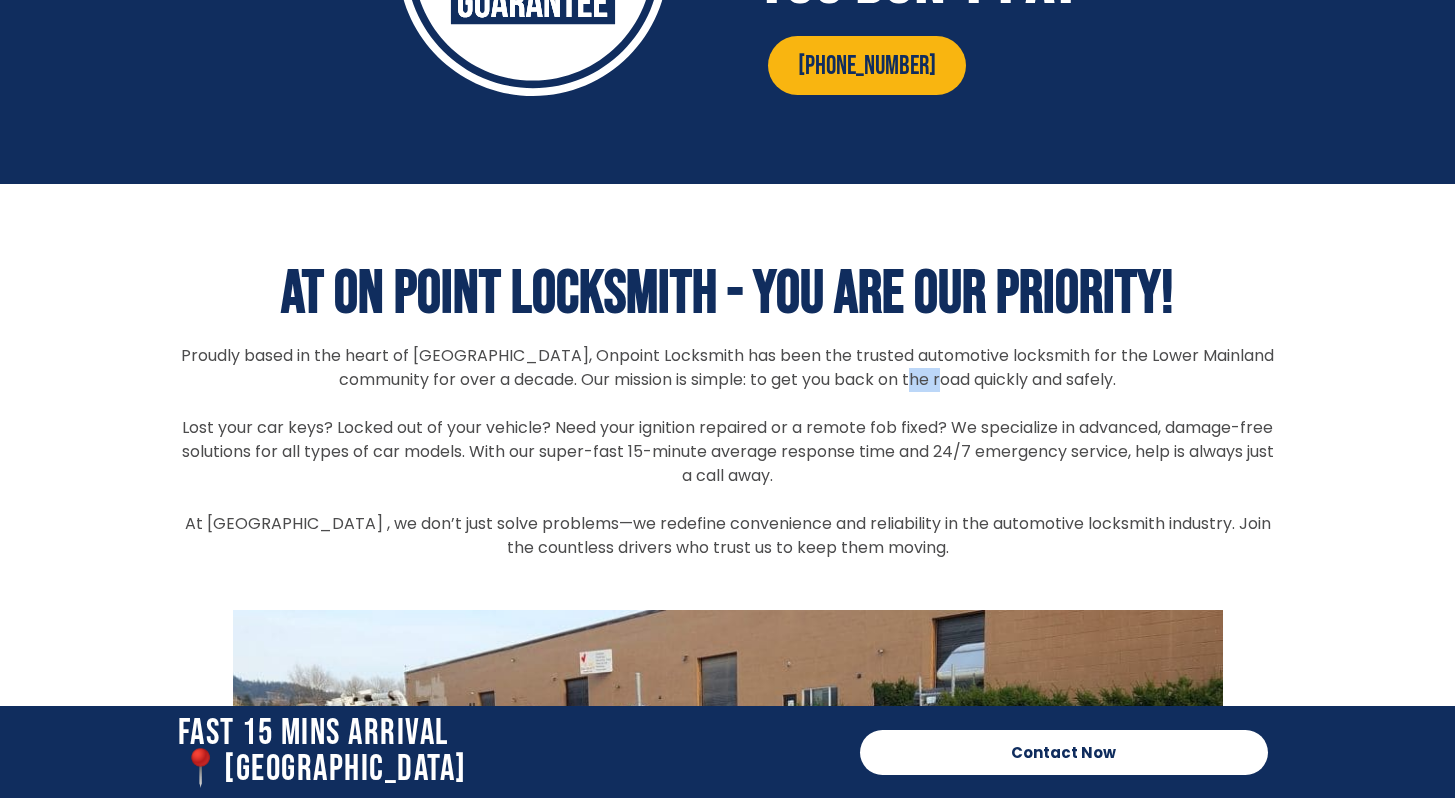 click on "Proudly based in the heart of [GEOGRAPHIC_DATA], Onpoint Locksmith has been the trusted automotive locksmith for the Lower Mainland community for over a decade. Our mission is simple: to get you back on the road quickly and safely." at bounding box center (728, 368) 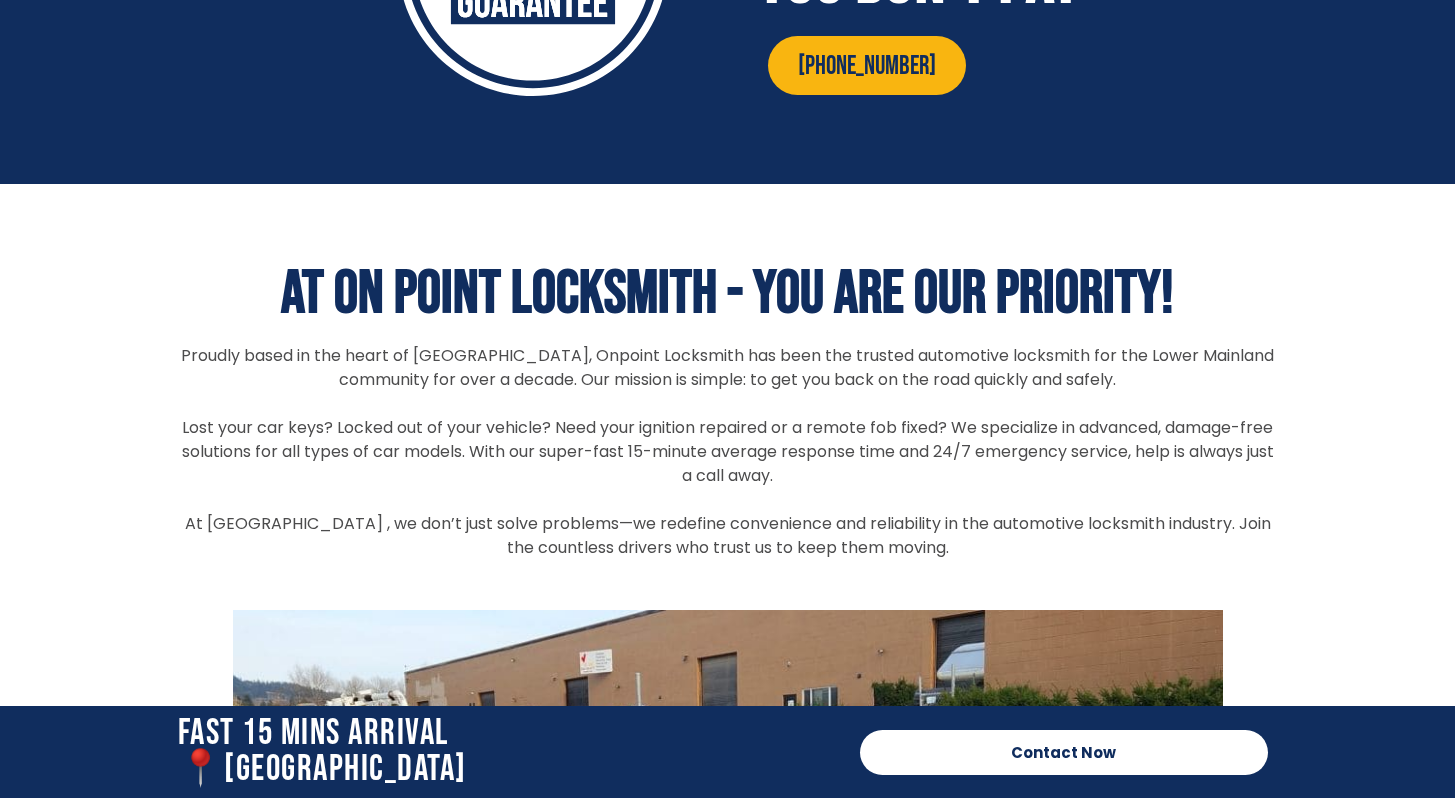 click at bounding box center [728, 404] 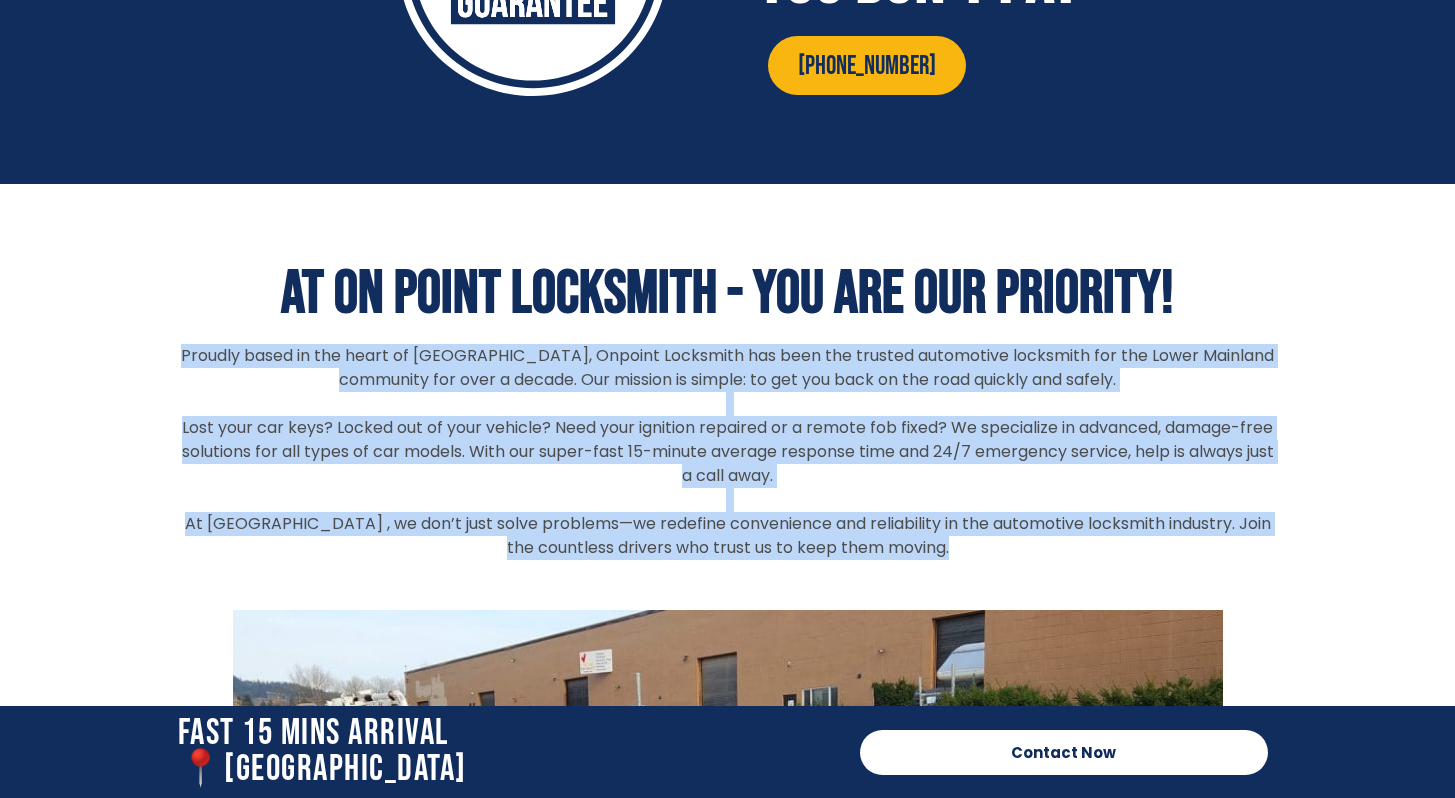 drag, startPoint x: 200, startPoint y: 355, endPoint x: 1024, endPoint y: 549, distance: 846.52936 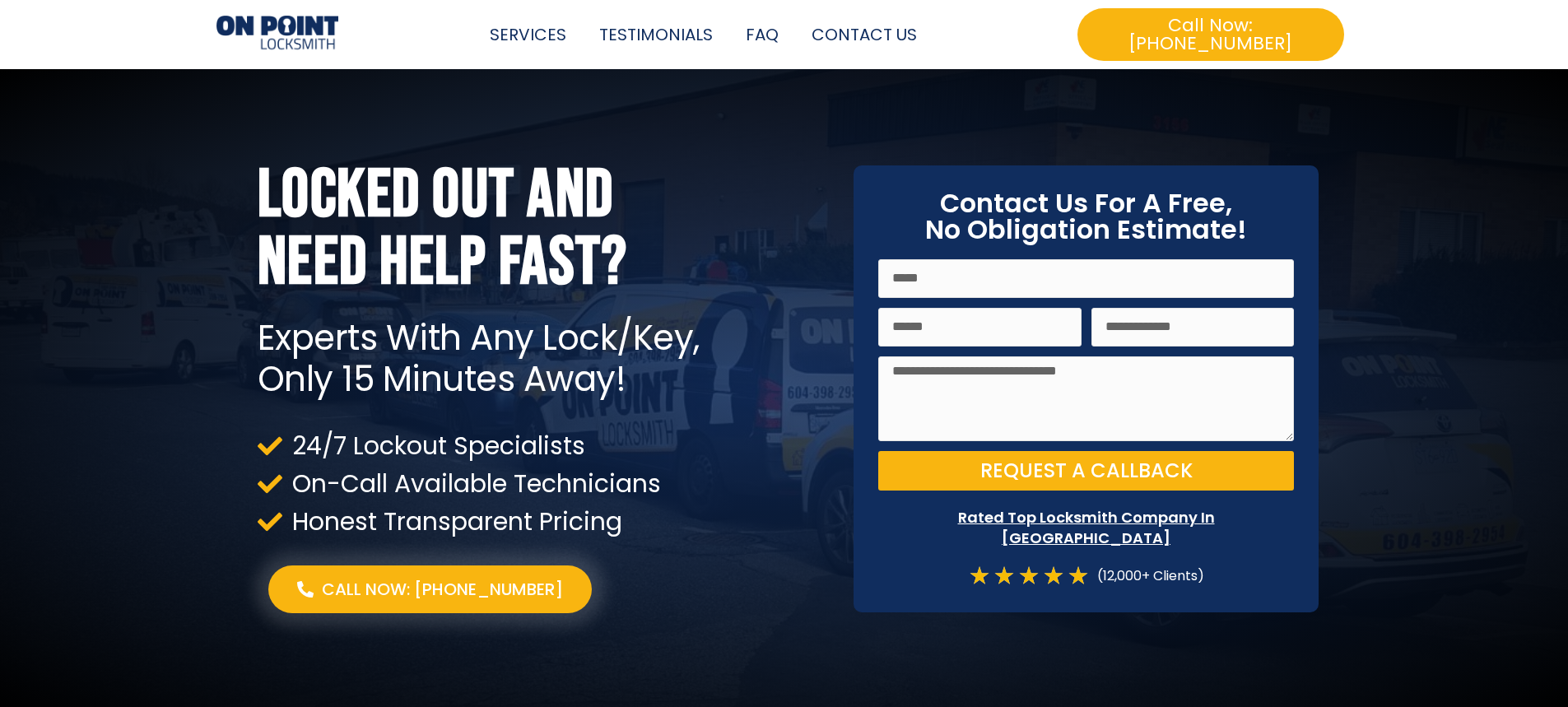 scroll, scrollTop: 0, scrollLeft: 0, axis: both 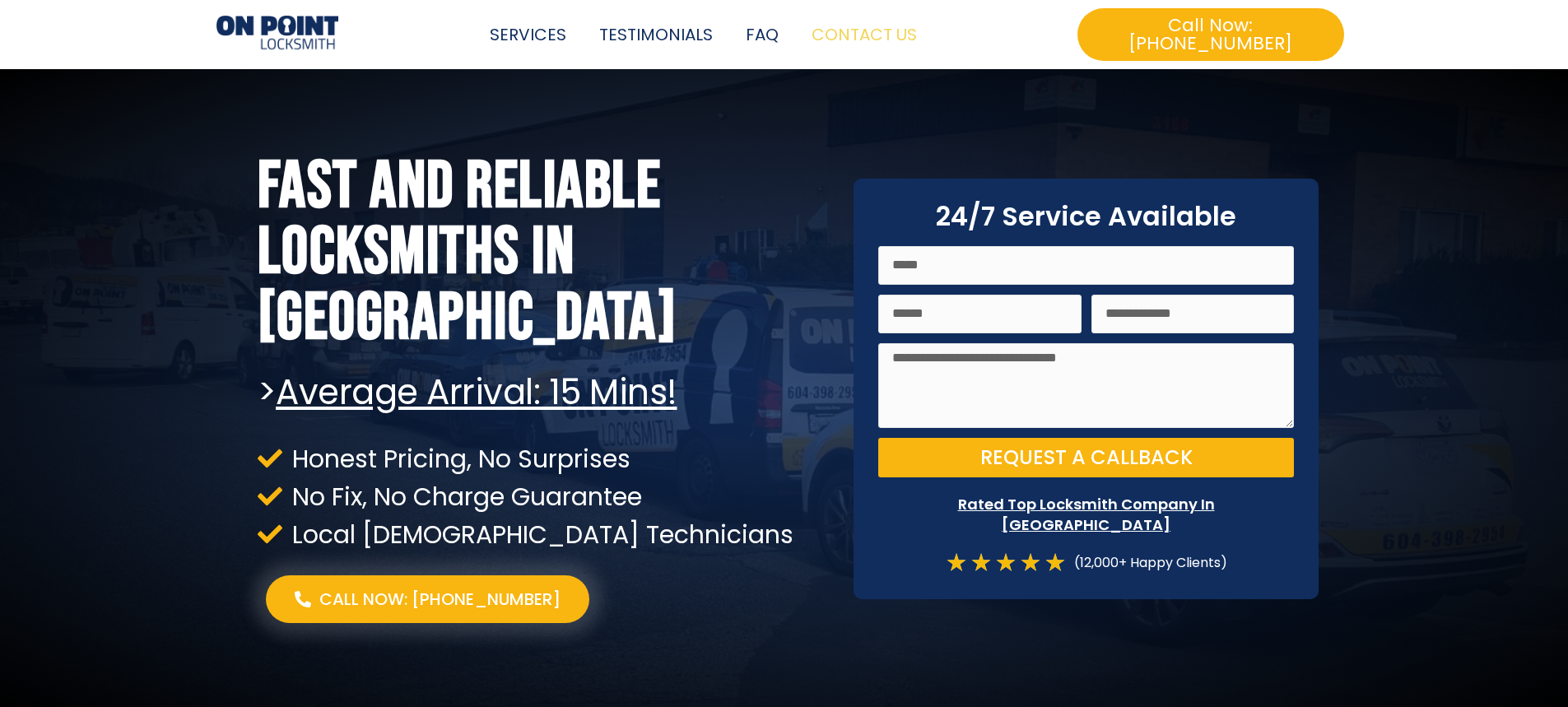click on "CONTACT US" 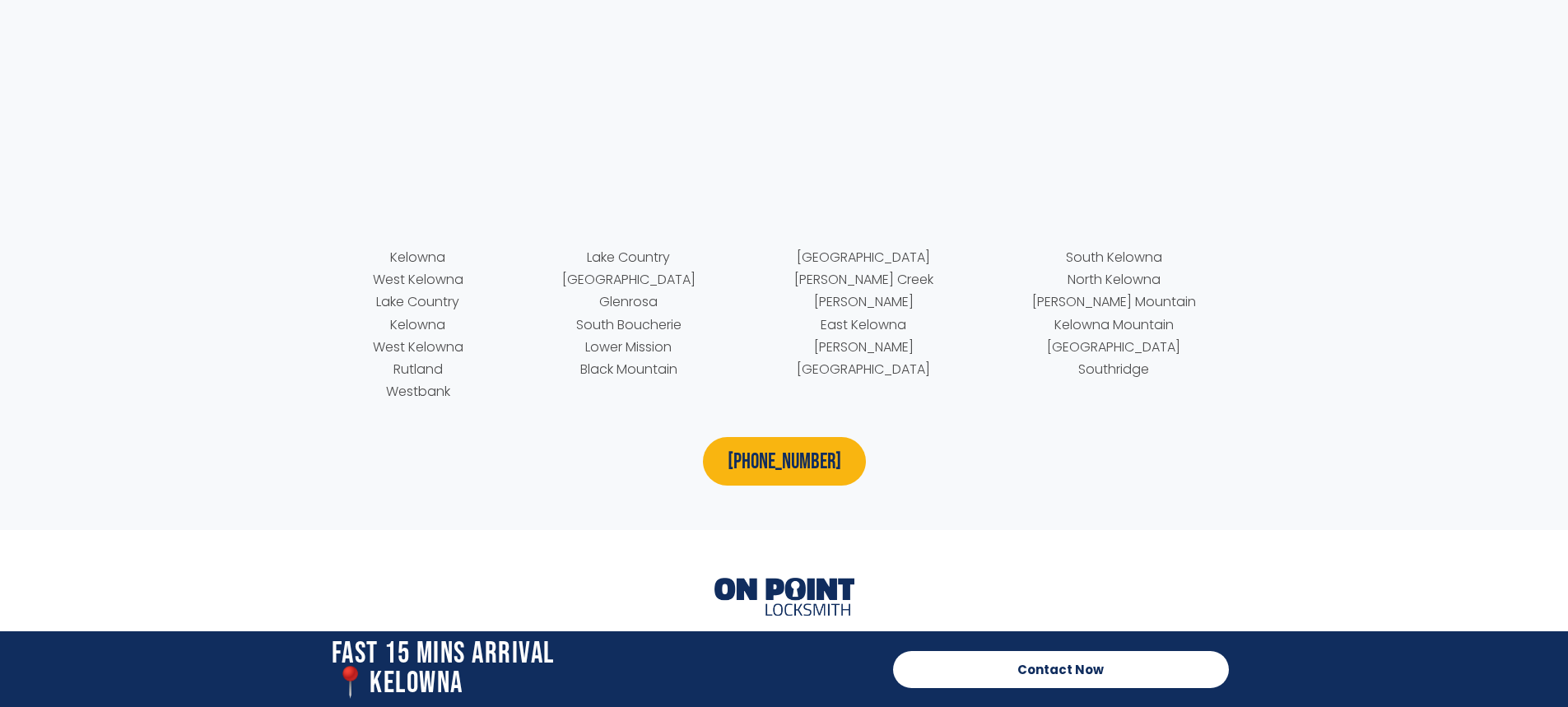 scroll, scrollTop: 6755, scrollLeft: 0, axis: vertical 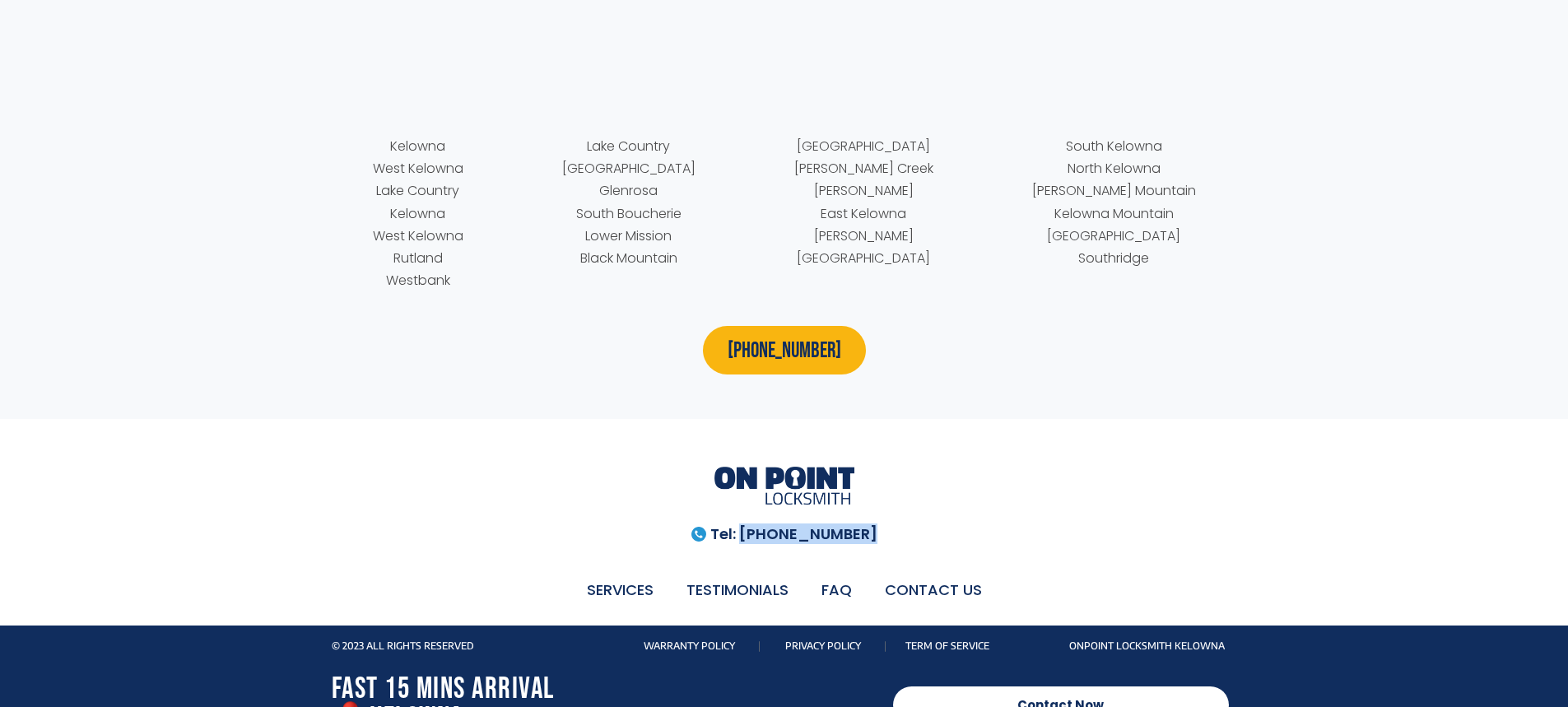 drag, startPoint x: 882, startPoint y: 505, endPoint x: 754, endPoint y: 497, distance: 128.2498 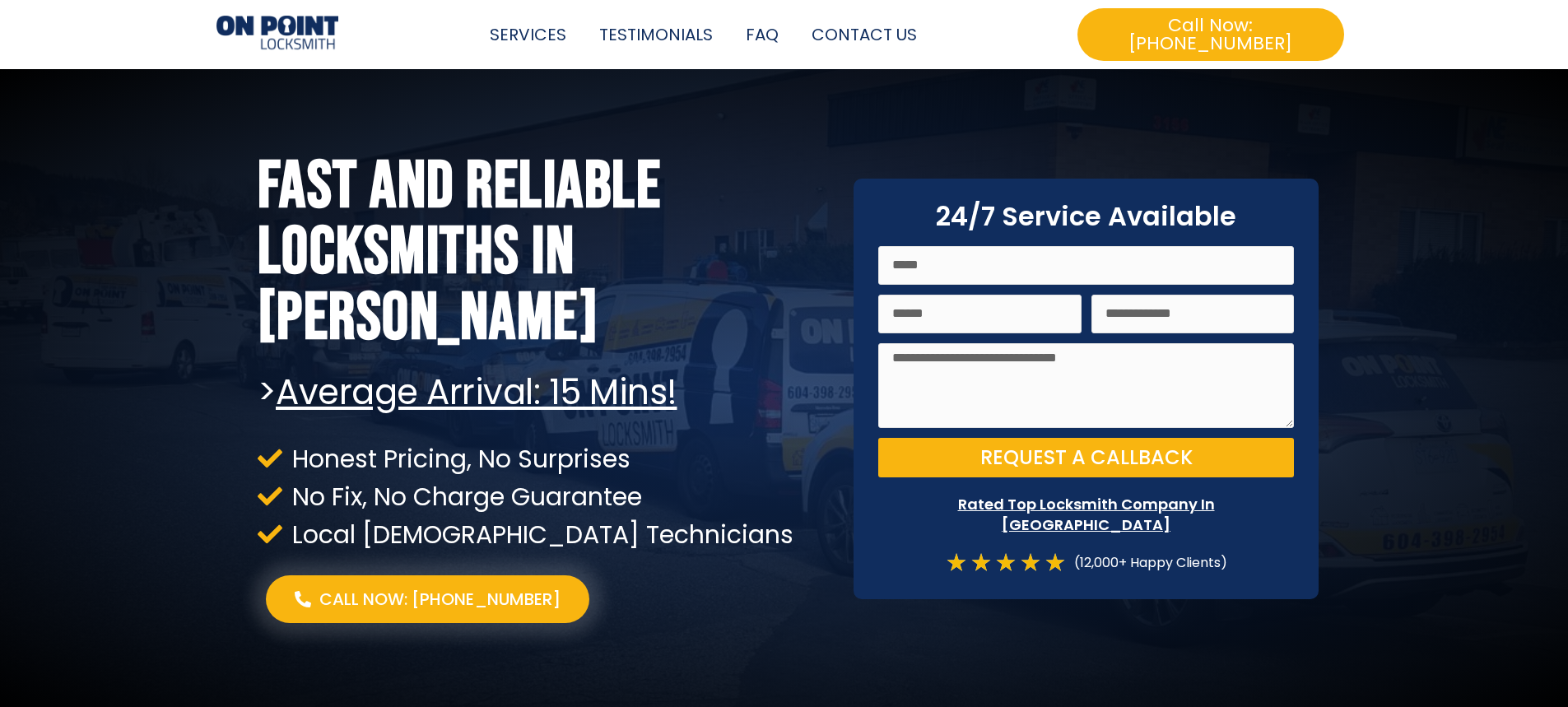 scroll, scrollTop: 0, scrollLeft: 0, axis: both 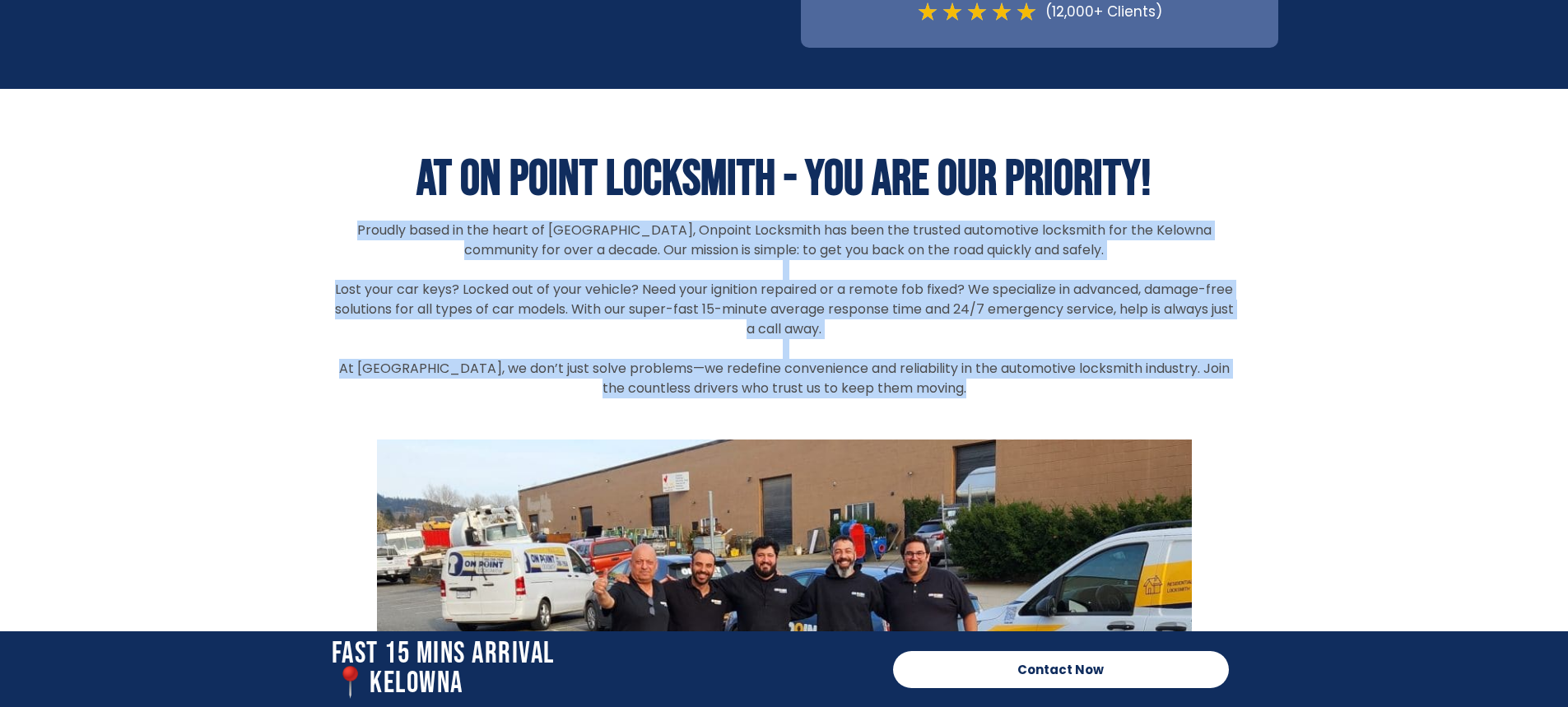 drag, startPoint x: 299, startPoint y: 189, endPoint x: 1149, endPoint y: 368, distance: 868.6432 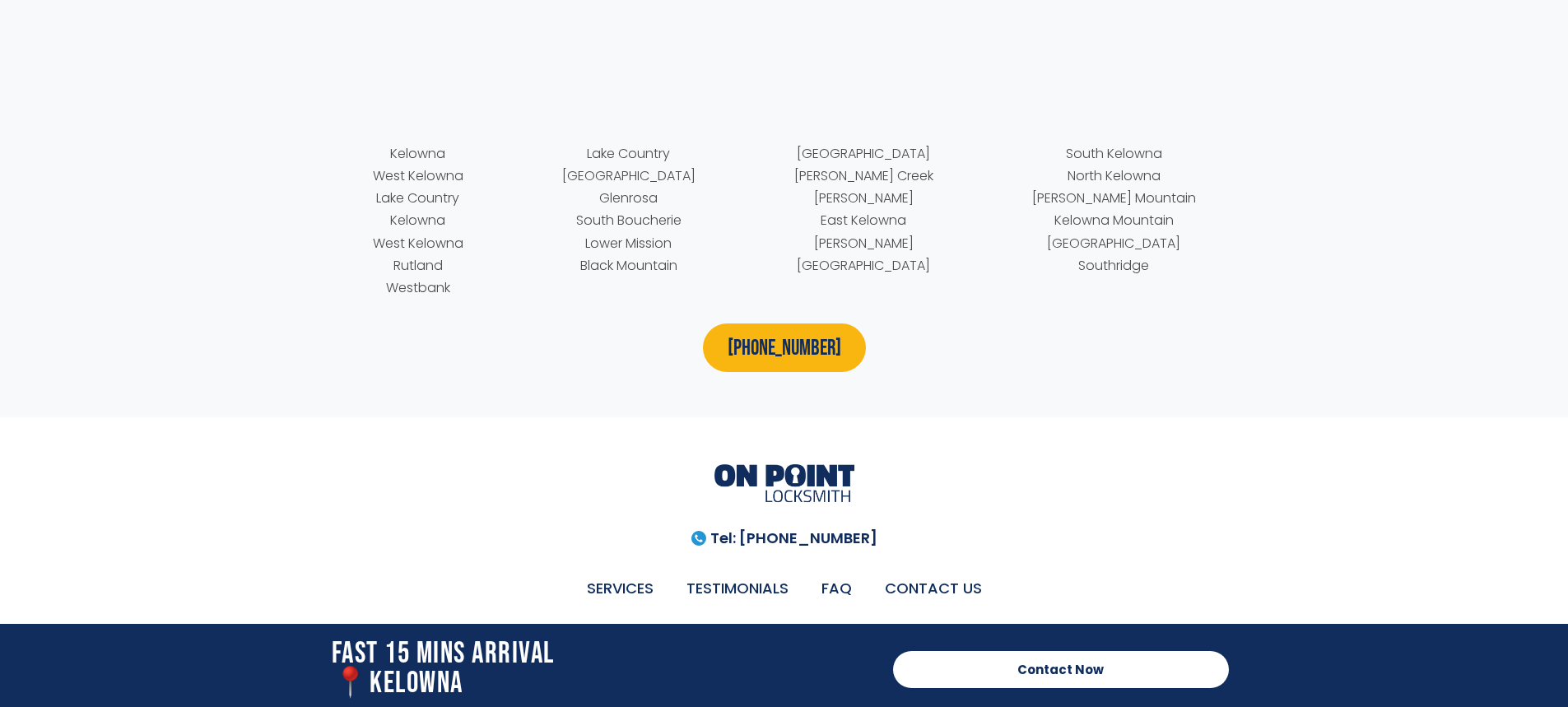 scroll, scrollTop: 8460, scrollLeft: 0, axis: vertical 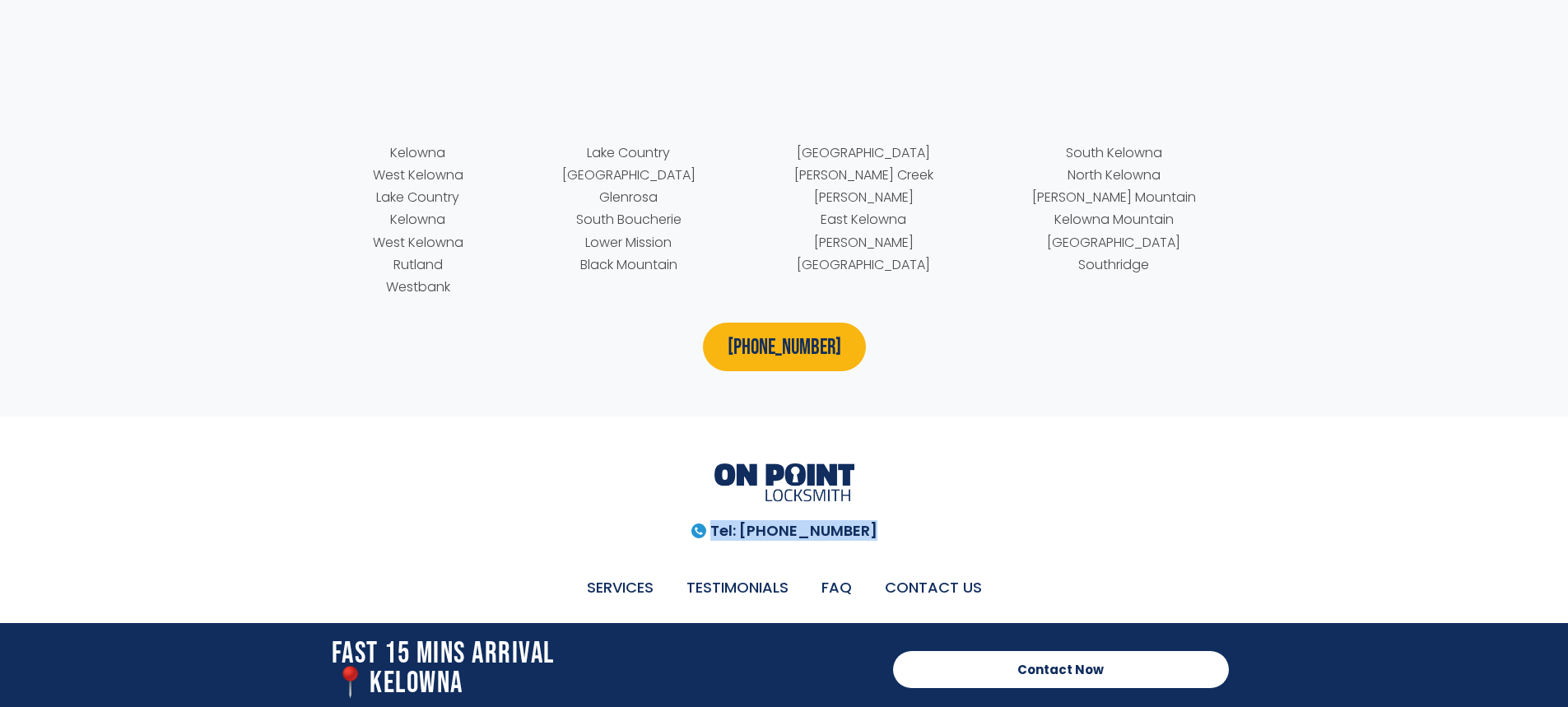 drag, startPoint x: 877, startPoint y: 508, endPoint x: 725, endPoint y: 506, distance: 152.0132 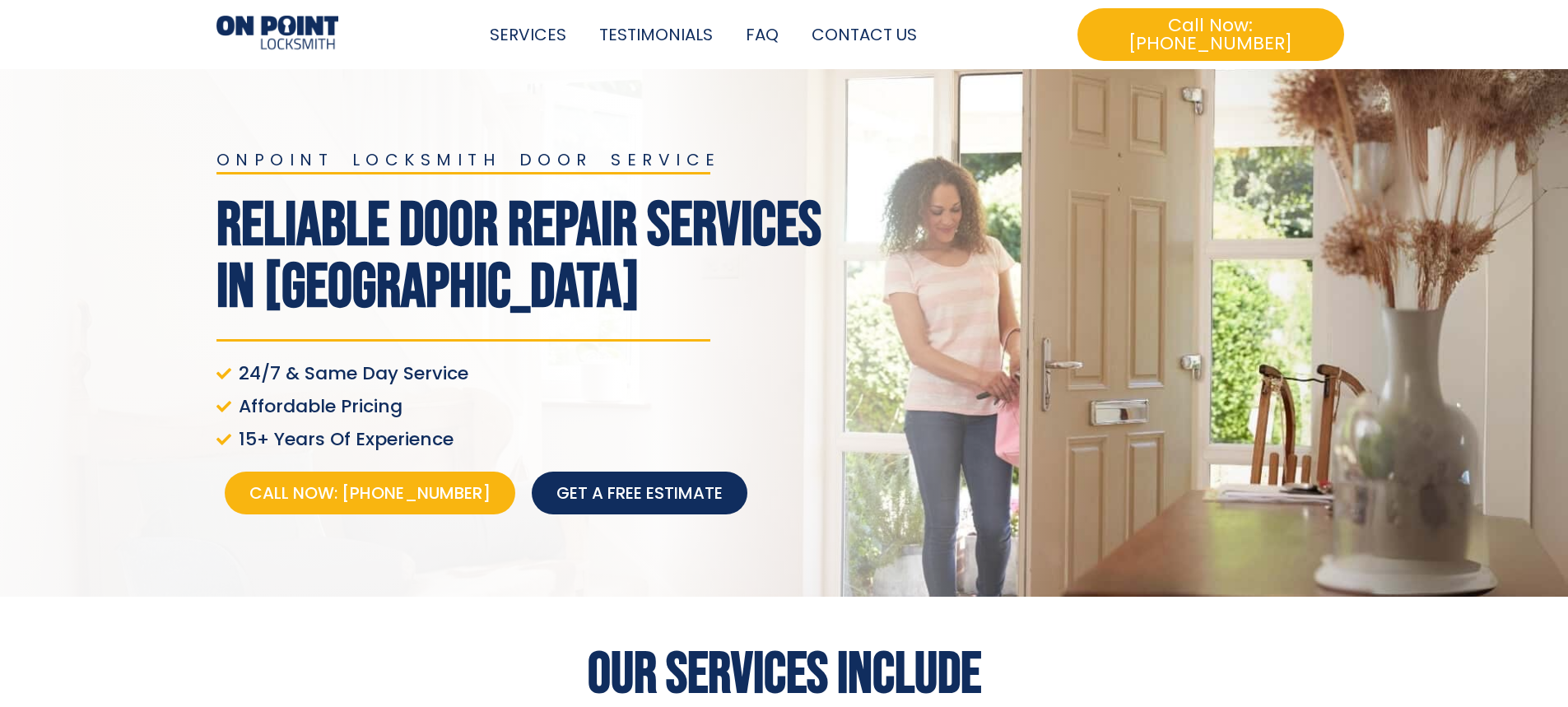 scroll, scrollTop: 0, scrollLeft: 0, axis: both 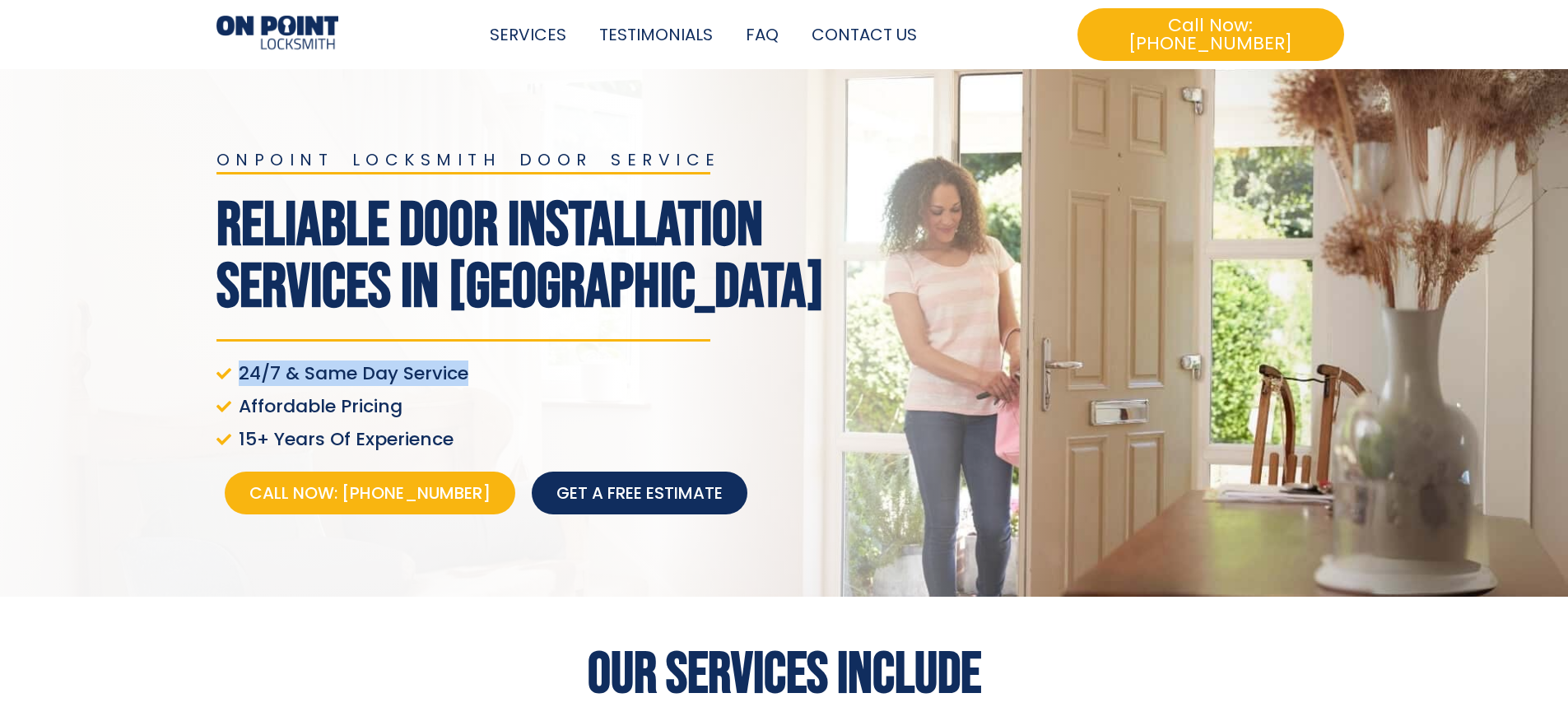 click on "24/7 & Same Day Service" at bounding box center (525, 376) 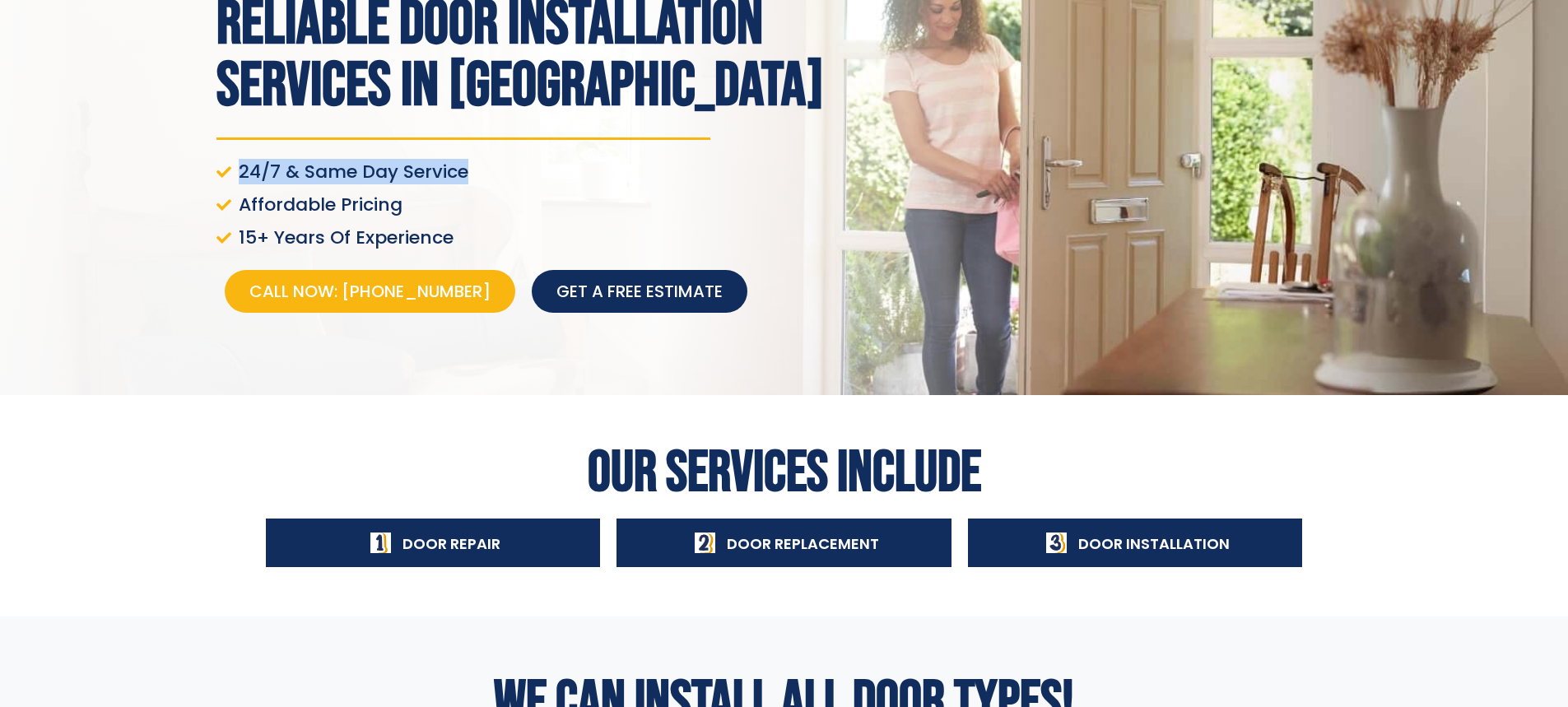 scroll, scrollTop: 203, scrollLeft: 0, axis: vertical 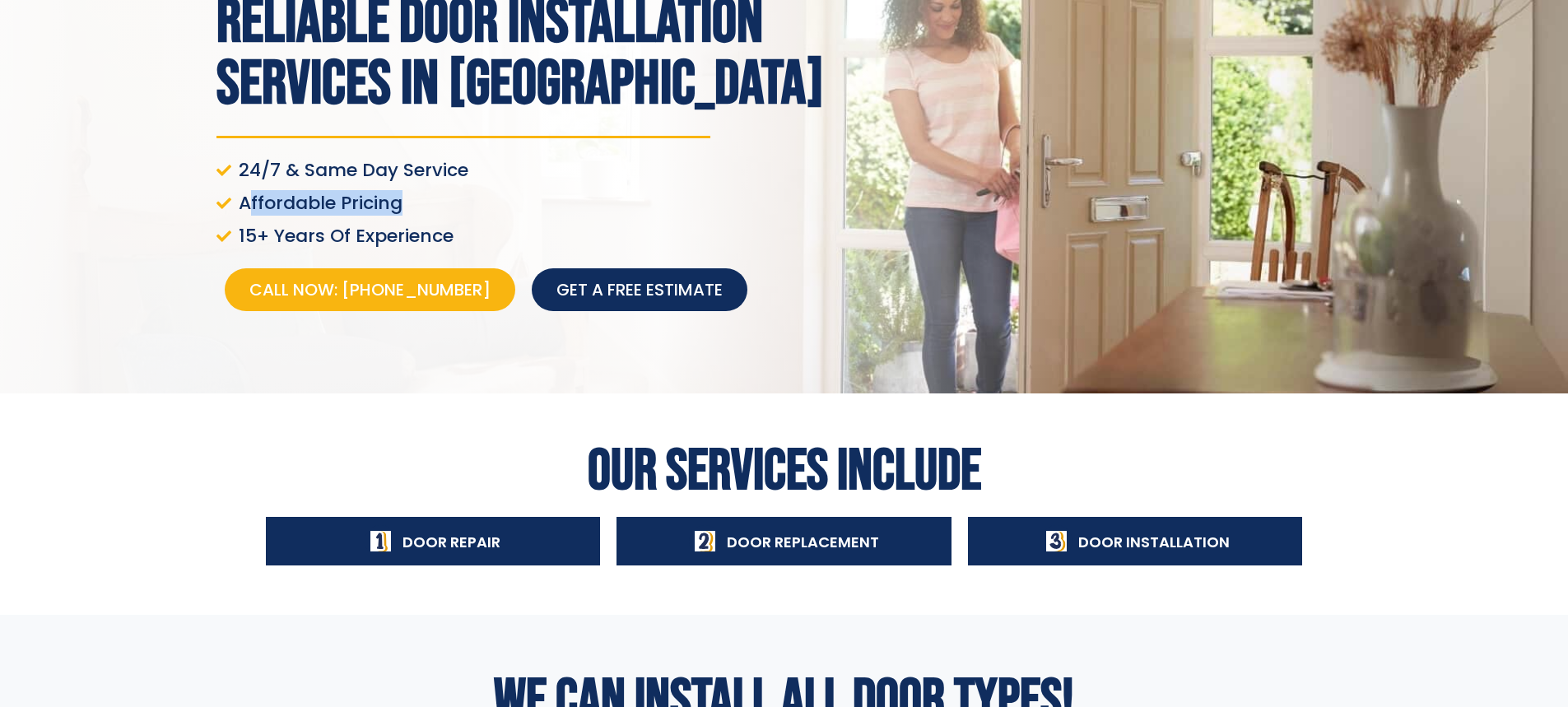 drag, startPoint x: 427, startPoint y: 188, endPoint x: 245, endPoint y: 184, distance: 182.04395 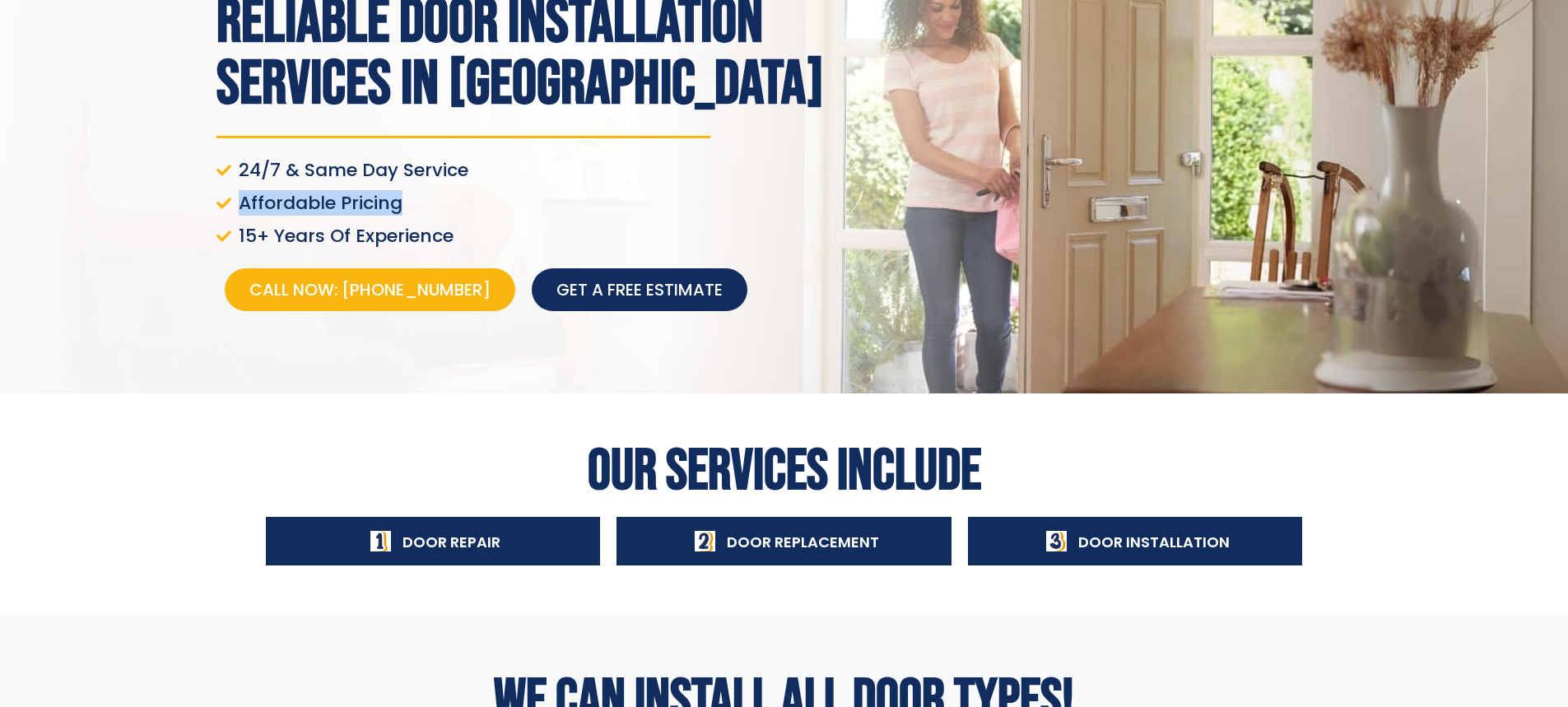 drag, startPoint x: 244, startPoint y: 185, endPoint x: 402, endPoint y: 185, distance: 158 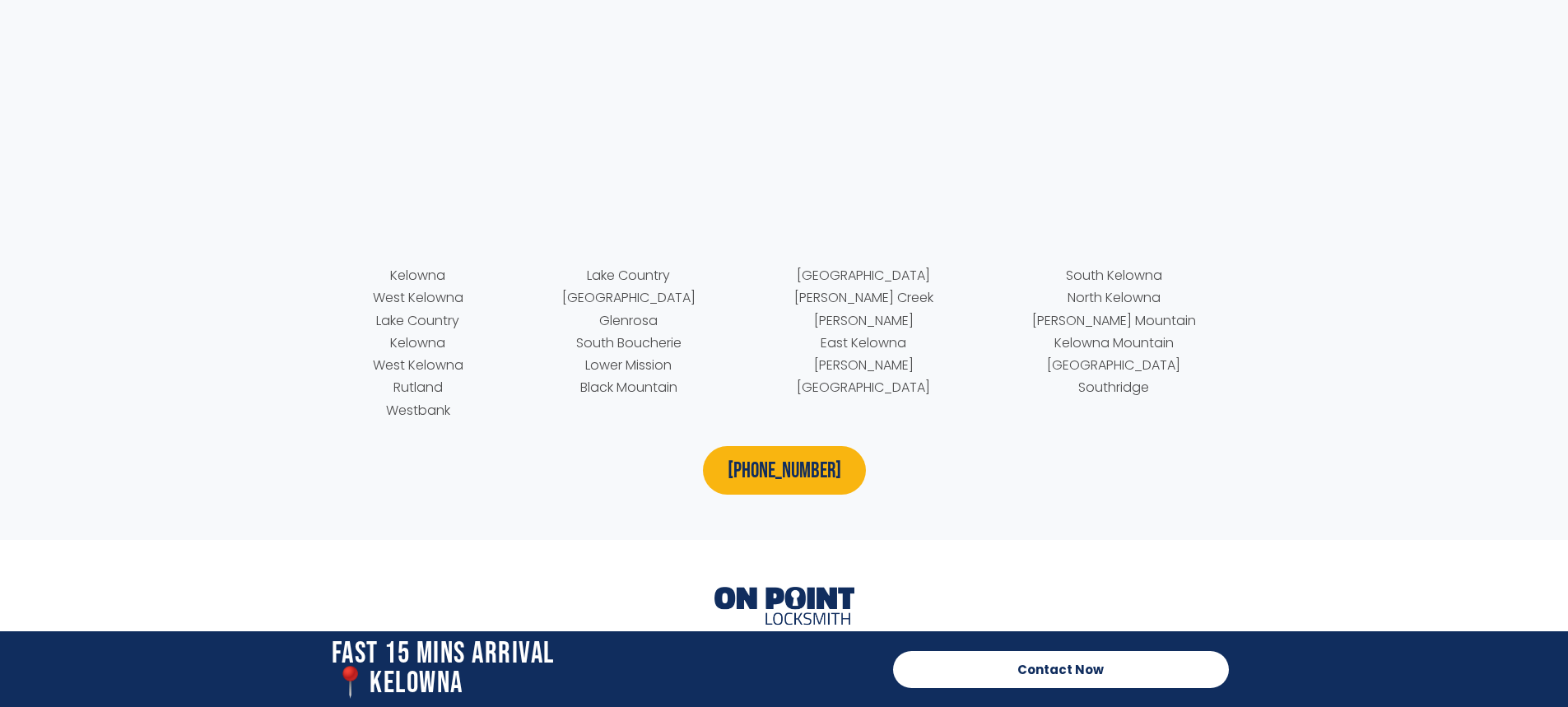 scroll, scrollTop: 8556, scrollLeft: 0, axis: vertical 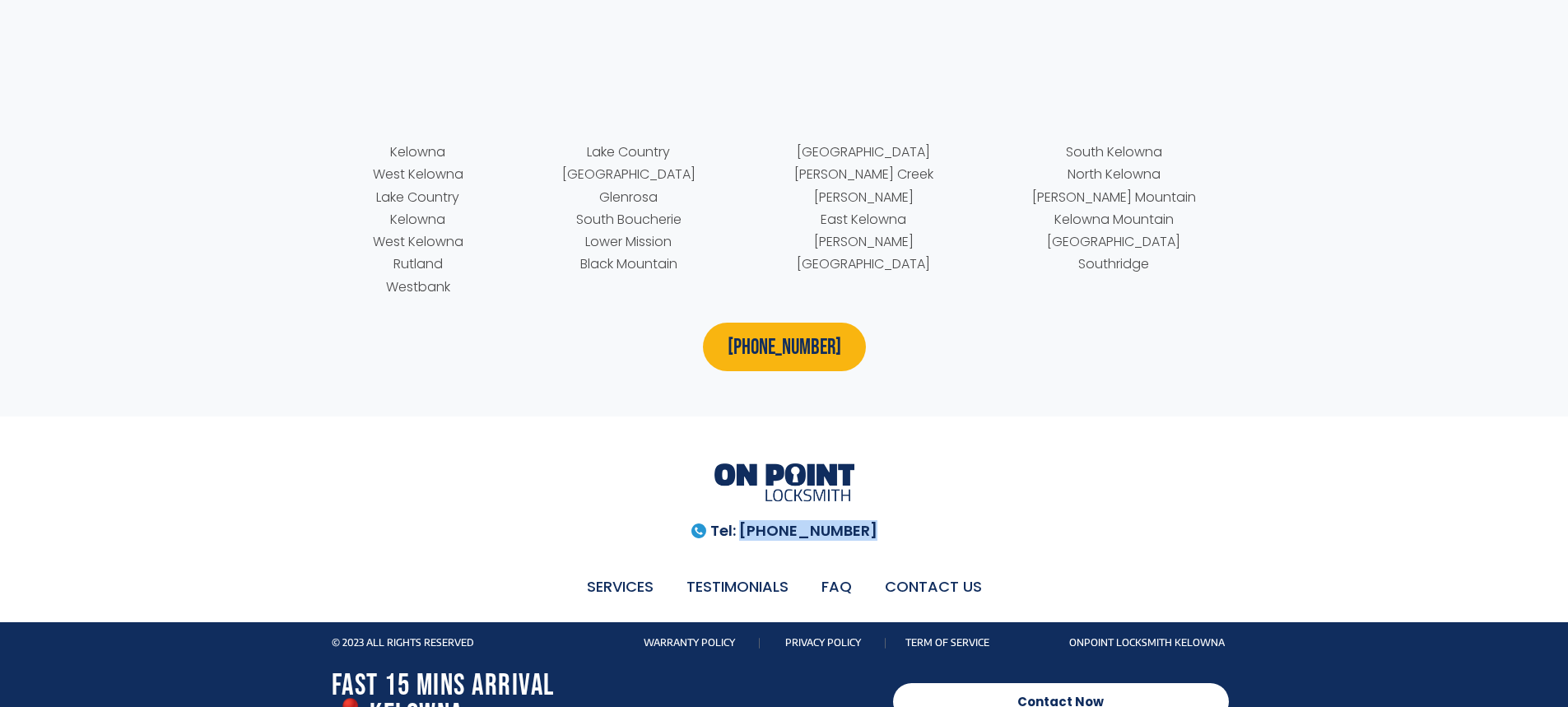 drag, startPoint x: 856, startPoint y: 508, endPoint x: 754, endPoint y: 506, distance: 102.01961 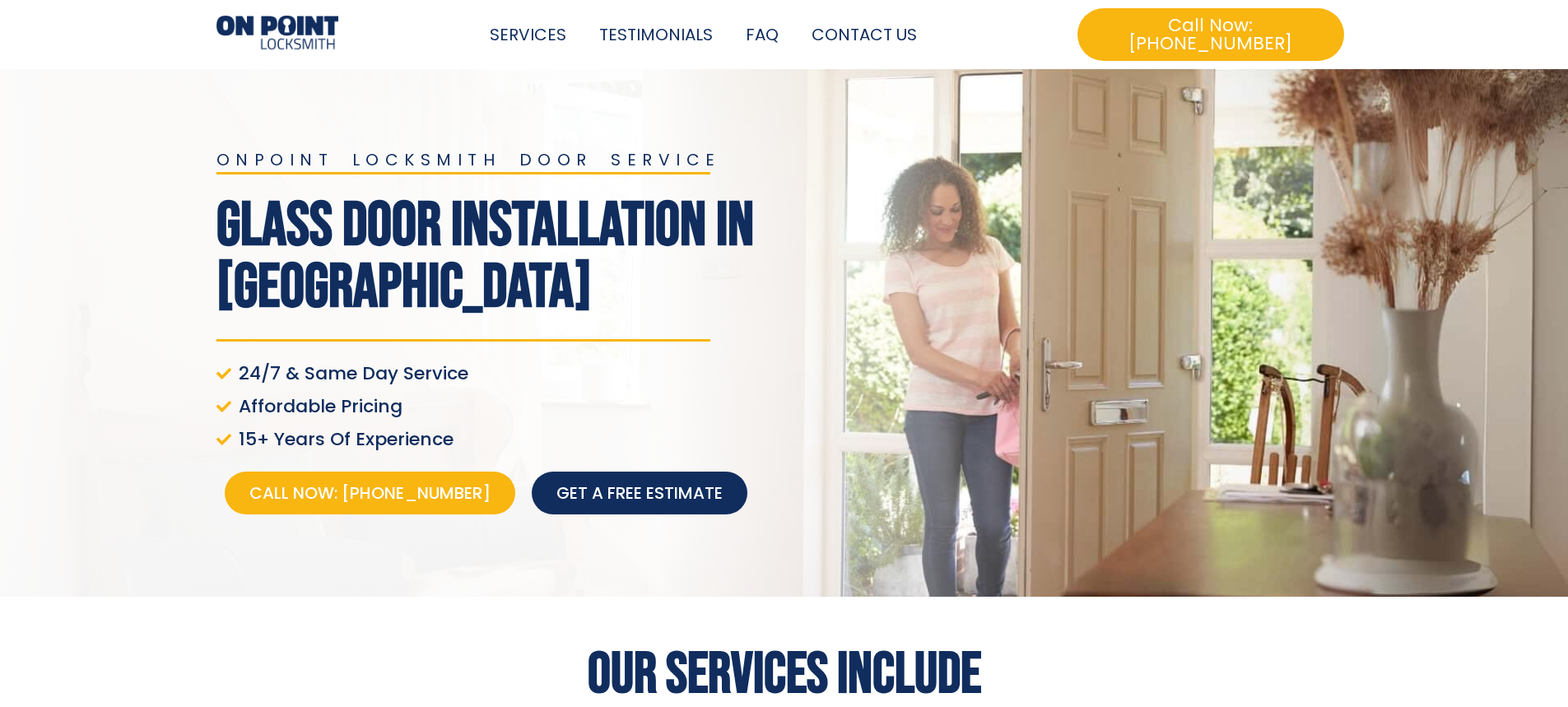 scroll, scrollTop: 0, scrollLeft: 0, axis: both 